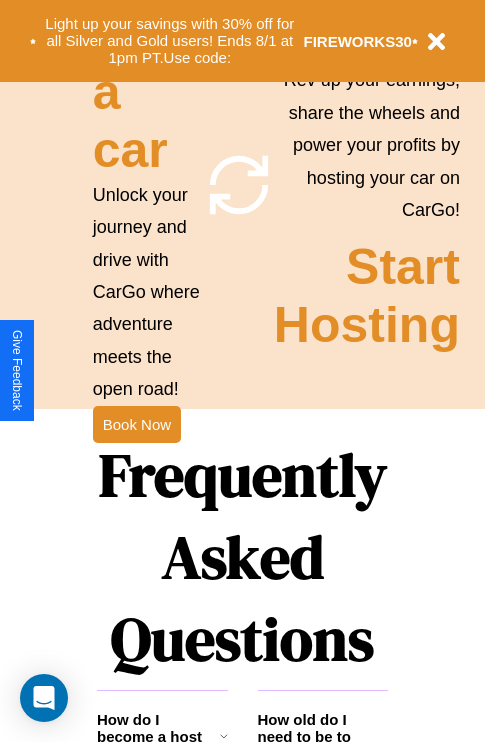 scroll, scrollTop: 2423, scrollLeft: 0, axis: vertical 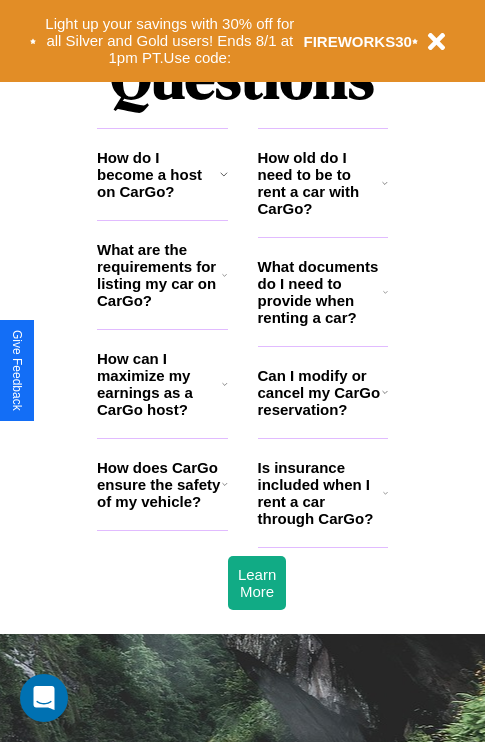 click 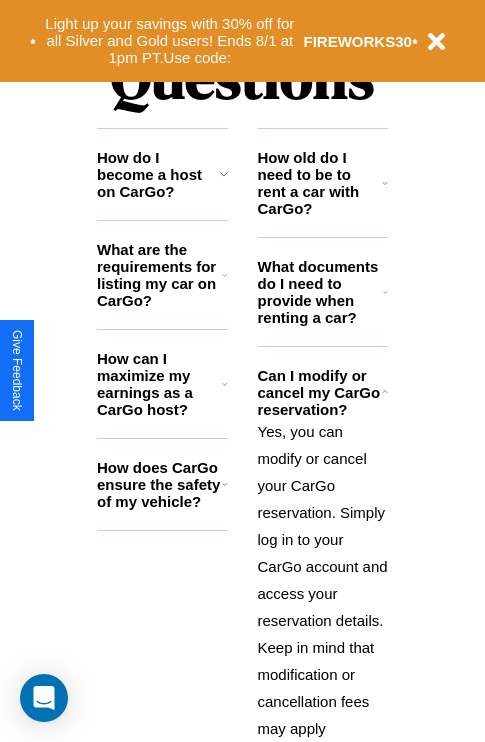 scroll, scrollTop: 2620, scrollLeft: 0, axis: vertical 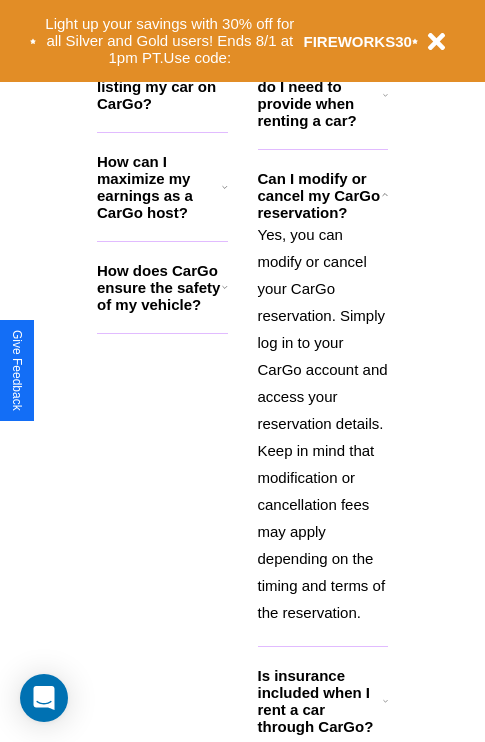 click 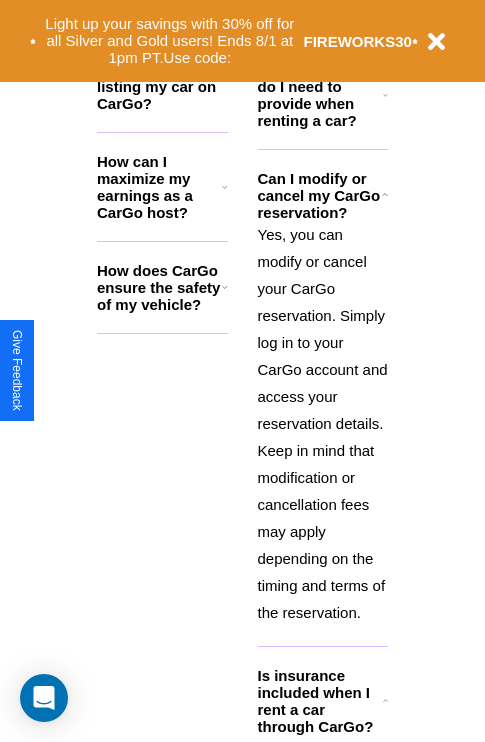 click on "How can I maximize my earnings as a CarGo host?" at bounding box center [159, 187] 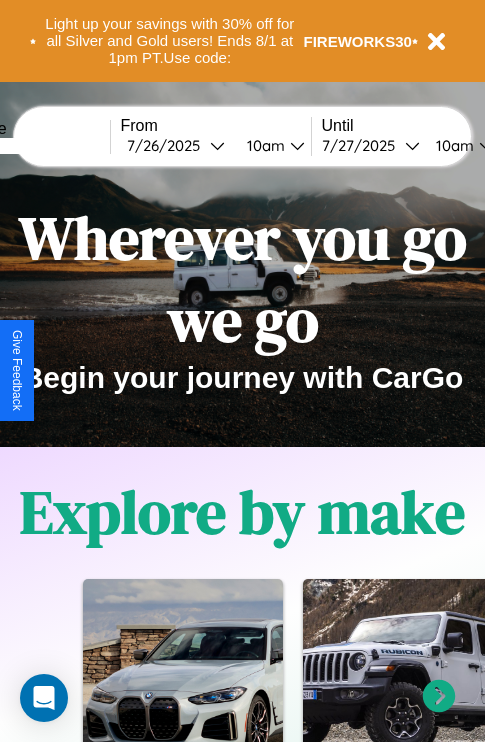 scroll, scrollTop: 0, scrollLeft: 0, axis: both 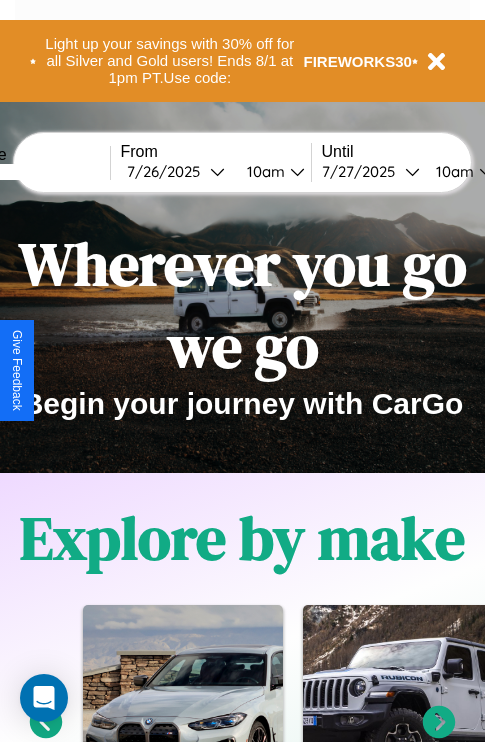 click at bounding box center (35, 172) 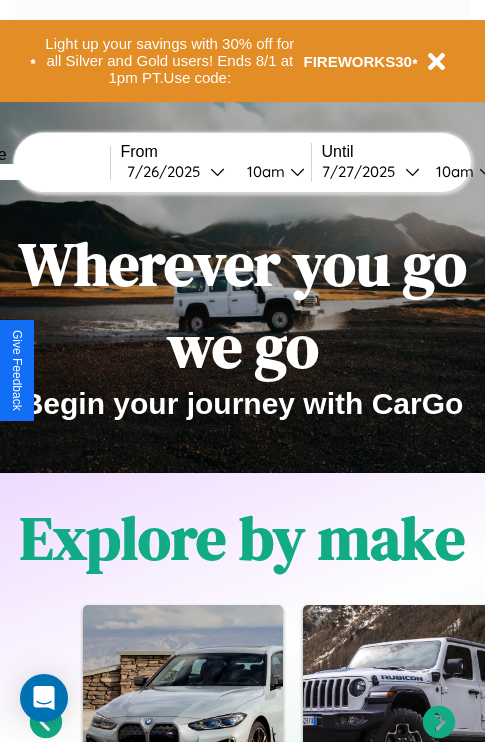 type on "******" 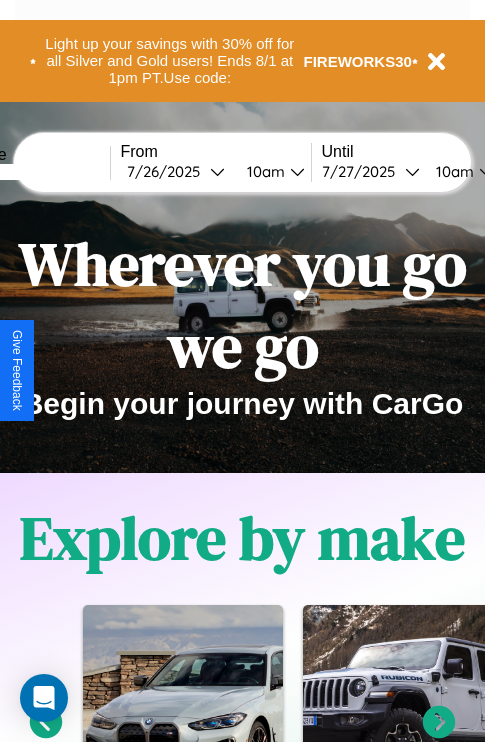 select on "*" 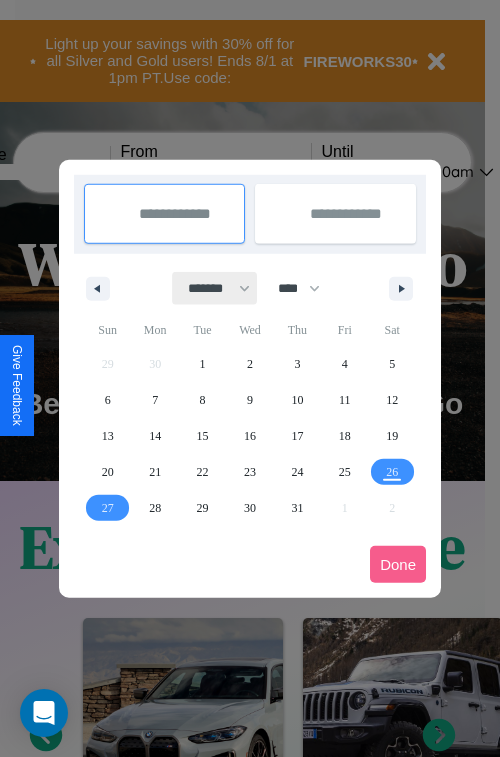 click on "******* ******** ***** ***** *** **** **** ****** ********* ******* ******** ********" at bounding box center [215, 288] 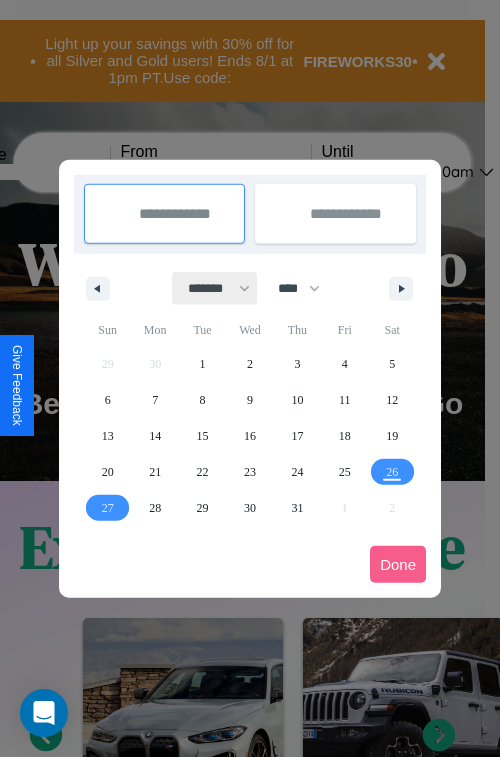 select on "*" 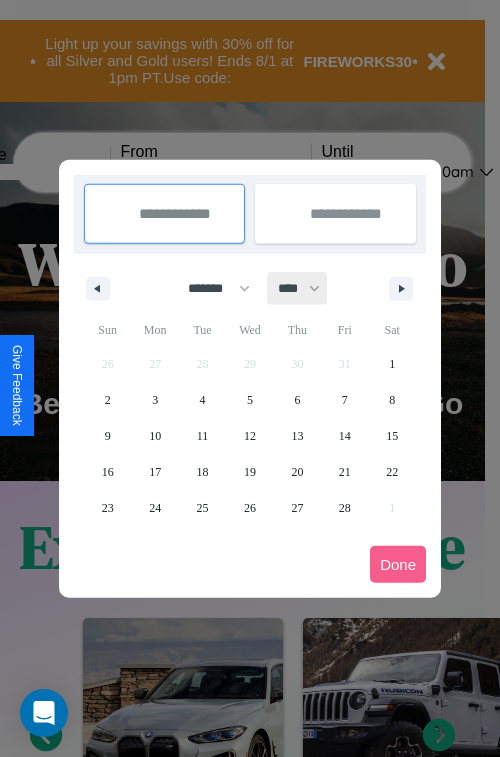 click on "**** **** **** **** **** **** **** **** **** **** **** **** **** **** **** **** **** **** **** **** **** **** **** **** **** **** **** **** **** **** **** **** **** **** **** **** **** **** **** **** **** **** **** **** **** **** **** **** **** **** **** **** **** **** **** **** **** **** **** **** **** **** **** **** **** **** **** **** **** **** **** **** **** **** **** **** **** **** **** **** **** **** **** **** **** **** **** **** **** **** **** **** **** **** **** **** **** **** **** **** **** **** **** **** **** **** **** **** **** **** **** **** **** **** **** **** **** **** **** **** ****" at bounding box center [298, 288] 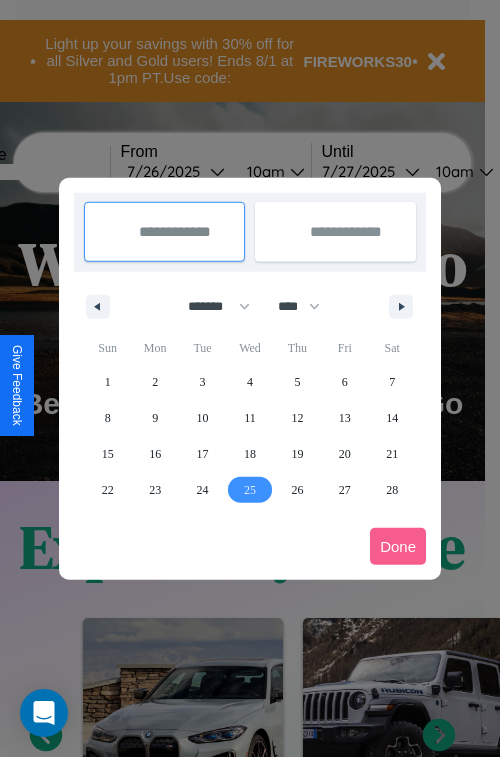 click on "25" at bounding box center [250, 490] 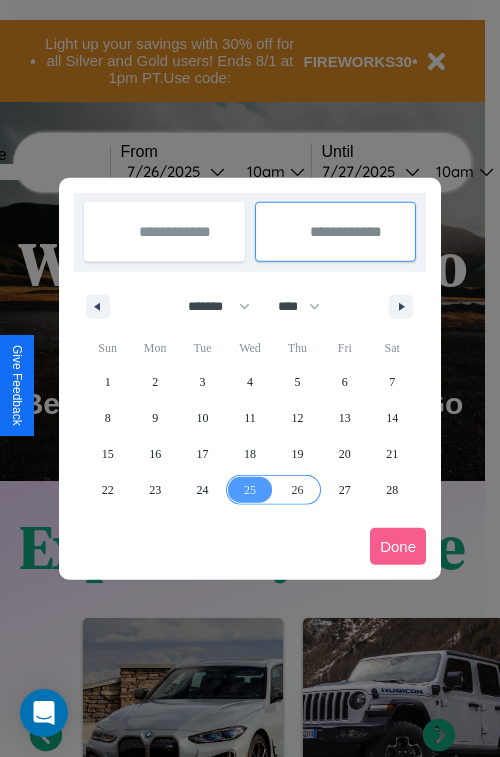 click on "26" at bounding box center (297, 490) 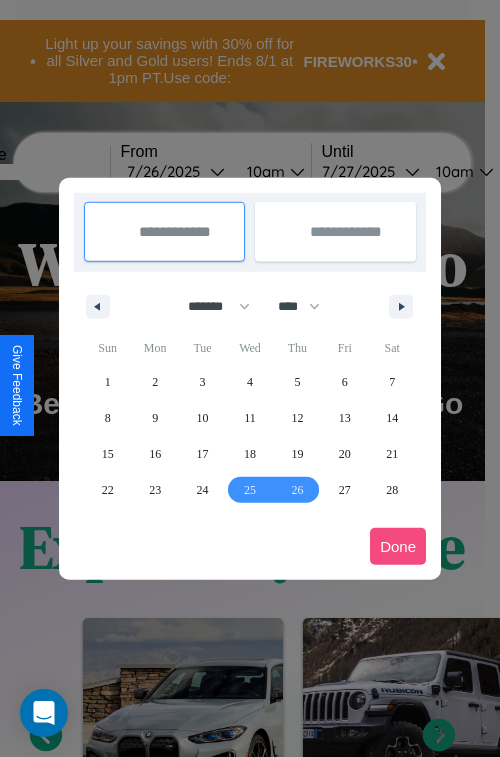 click on "Done" at bounding box center (398, 546) 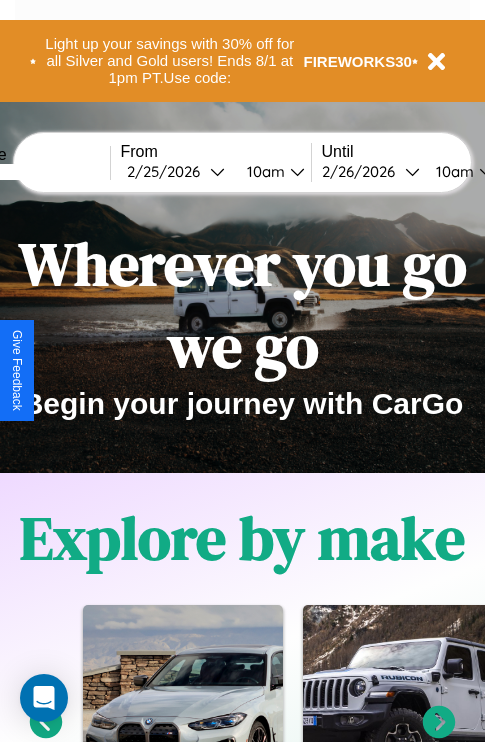 click on "10am" at bounding box center (452, 171) 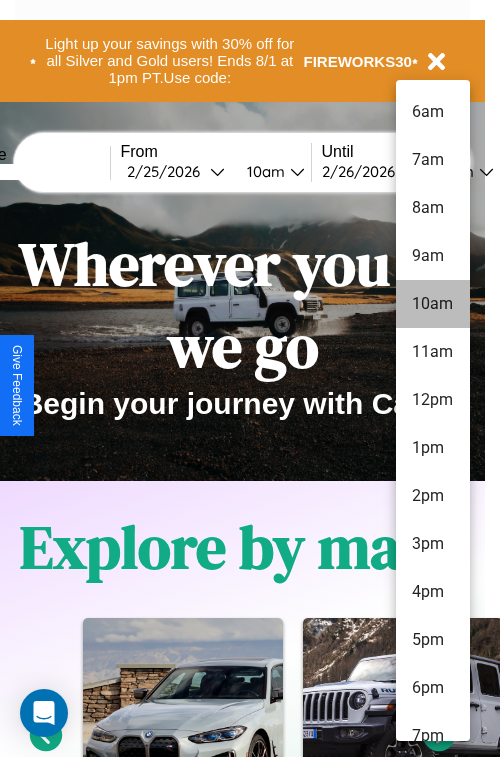 click on "10am" at bounding box center (433, 304) 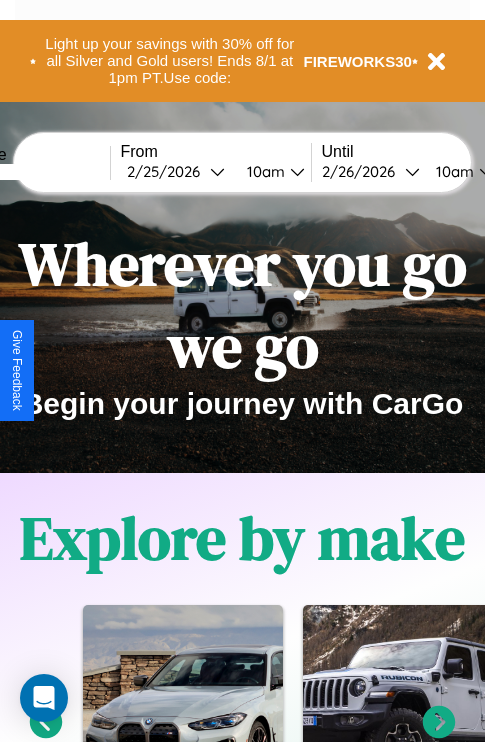 scroll, scrollTop: 0, scrollLeft: 77, axis: horizontal 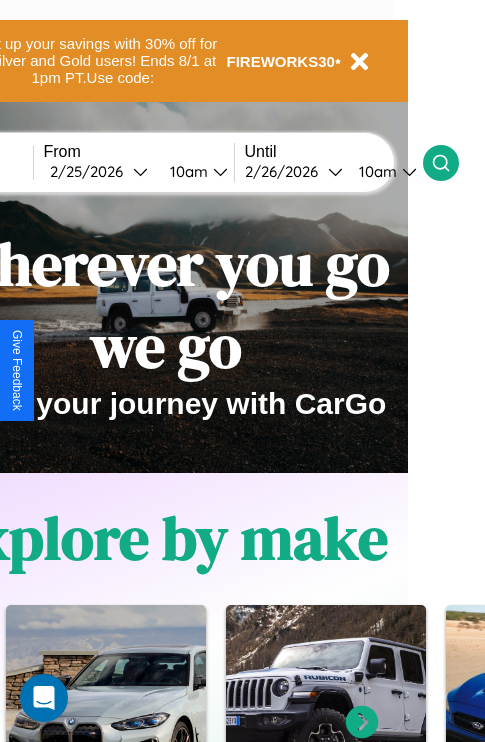 click 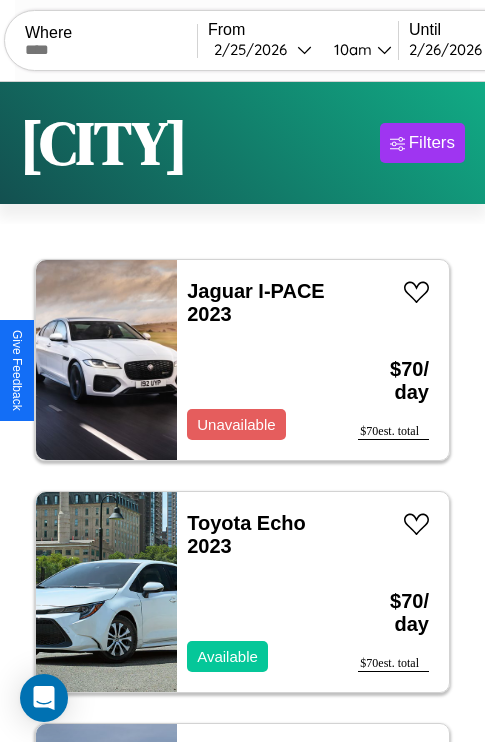 scroll, scrollTop: 95, scrollLeft: 0, axis: vertical 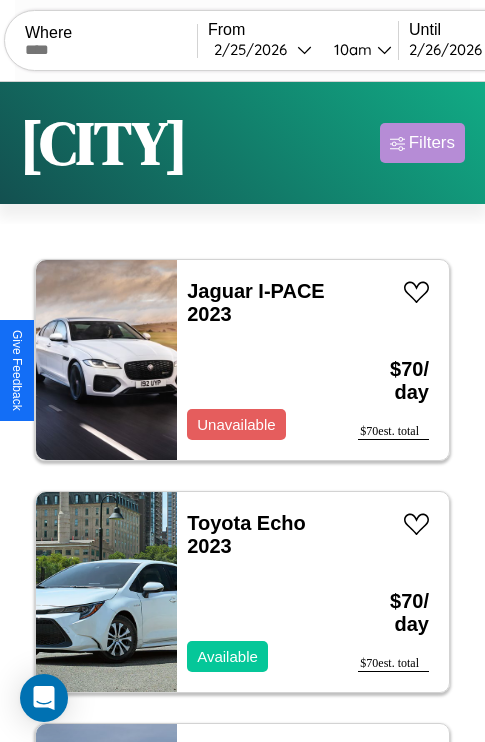 click on "Filters" at bounding box center [432, 143] 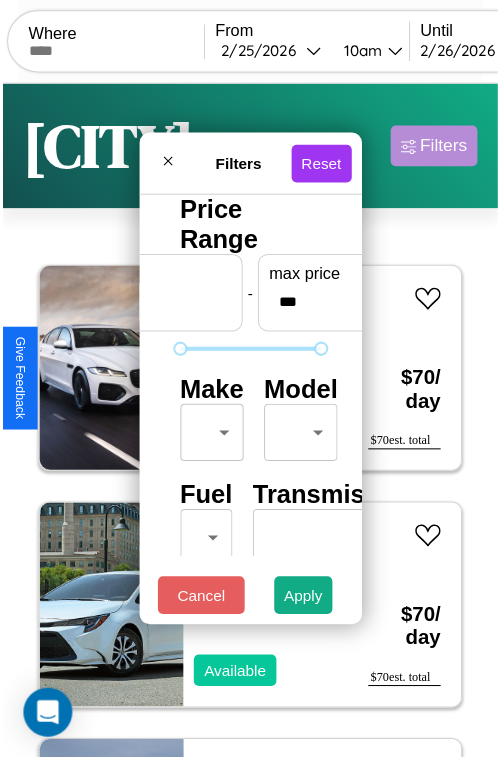 scroll, scrollTop: 59, scrollLeft: 0, axis: vertical 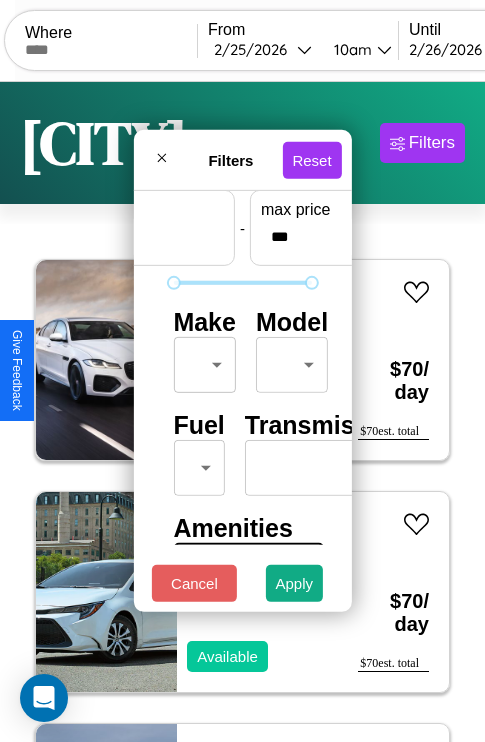 click on "CarGo Where From 2 / 25 / 2026 10am Until 2 / 26 / 2026 10am Become a Host Login Sign Up [CITY] Filters 14  cars in this area These cars can be picked up in this city. Jaguar   I-PACE   2023 Unavailable $ 70  / day $ 70  est. total Toyota   Echo   2023 Available $ 70  / day $ 70  est. total Hummer   H3   2017 Available $ 130  / day $ 130  est. total Hummer   H2   2014 Available $ 130  / day $ 130  est. total Lamborghini   URUS   2023 Available $ 90  / day $ 90  est. total Ford   LTLA9000   2018 Unavailable $ 100  / day $ 100  est. total Hummer   H3   2022 Unavailable $ 30  / day $ 30  est. total Aston Martin   V12 Vantage   2024 Unavailable $ 170  / day $ 170  est. total Hyundai   Tucson   2018 Available $ 150  / day $ 150  est. total Chevrolet   Traverse Limited   2024 Available $ 130  / day $ 130  est. total Land Rover   LR4   2019 Available $ 80  / day $ 80  est. total Jaguar   XJ   2023 Unavailable $ 180  / day $ 180  est. total Dodge   Daytona   2024 Available $ 190  / day $ 190  est. total Kia   Tekiar" at bounding box center [242, 412] 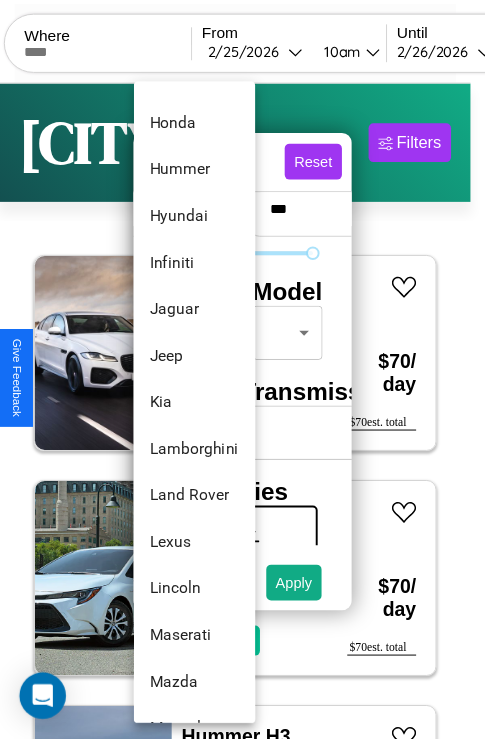 scroll, scrollTop: 758, scrollLeft: 0, axis: vertical 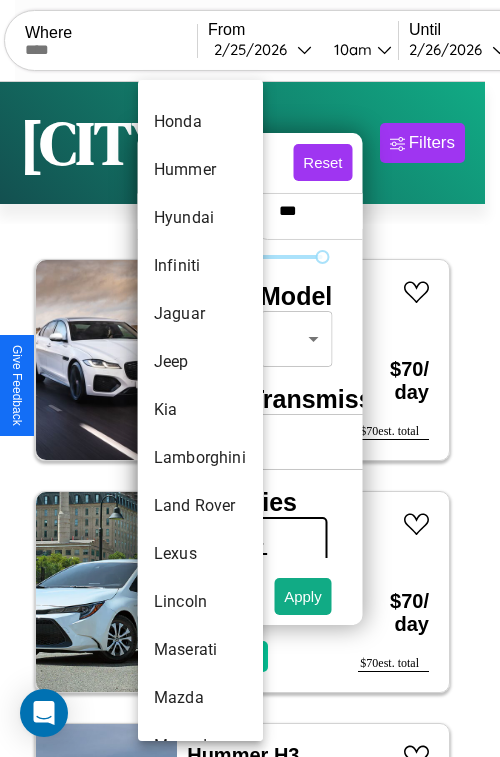 click on "Kia" at bounding box center (200, 410) 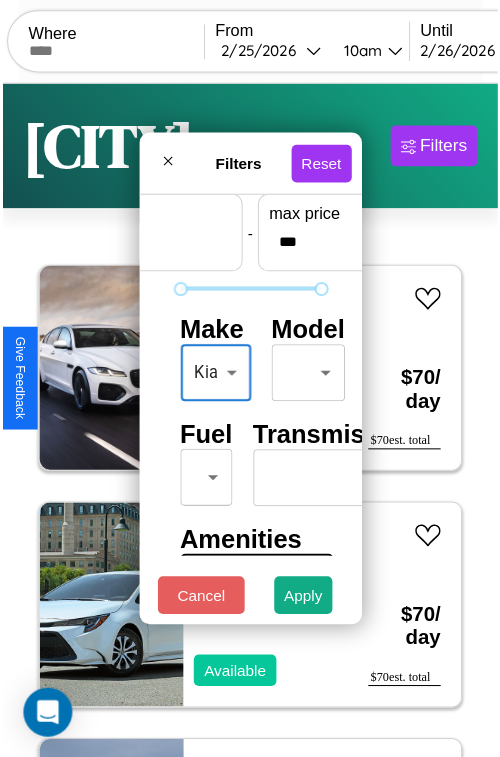 scroll, scrollTop: 162, scrollLeft: 63, axis: both 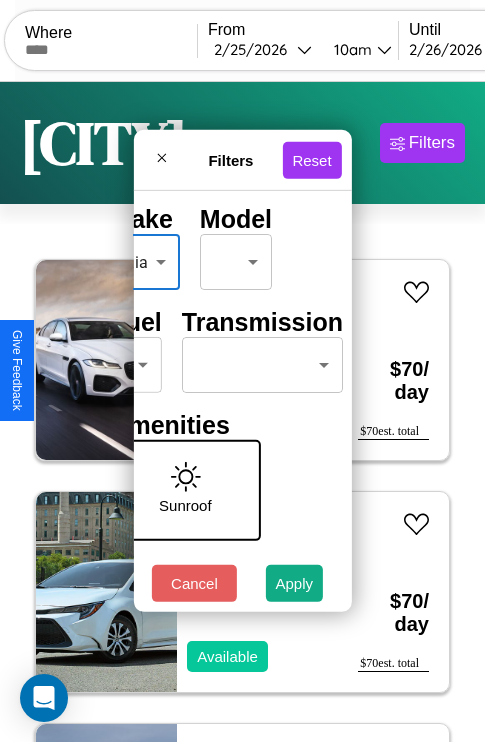 click on "CarGo Where From 2 / 25 / 2026 10am Until 2 / 26 / 2026 10am Become a Host Login Sign Up [CITY] Filters 14  cars in this area These cars can be picked up in this city. Jaguar   I-PACE   2023 Unavailable $ 70  / day $ 70  est. total Toyota   Echo   2023 Available $ 70  / day $ 70  est. total Hummer   H3   2017 Available $ 130  / day $ 130  est. total Hummer   H2   2014 Available $ 130  / day $ 130  est. total Lamborghini   URUS   2023 Available $ 90  / day $ 90  est. total Ford   LTLA9000   2018 Unavailable $ 100  / day $ 100  est. total Hummer   H3   2022 Unavailable $ 30  / day $ 30  est. total Aston Martin   V12 Vantage   2024 Unavailable $ 170  / day $ 170  est. total Hyundai   Tucson   2018 Available $ 150  / day $ 150  est. total Chevrolet   Traverse Limited   2024 Available $ 130  / day $ 130  est. total Land Rover   LR4   2019 Available $ 80  / day $ 80  est. total Jaguar   XJ   2023 Unavailable $ 180  / day $ 180  est. total Dodge   Daytona   2024 Available $ 190  / day $ 190  est. total Kia   Tekiar" at bounding box center [242, 412] 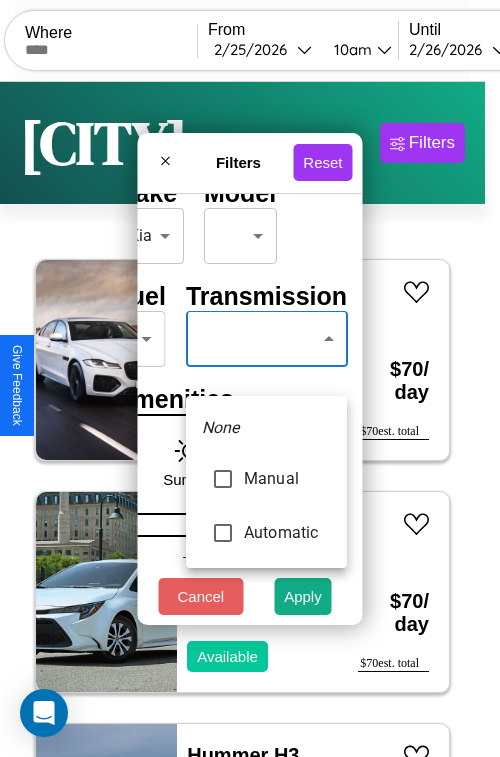 type on "*********" 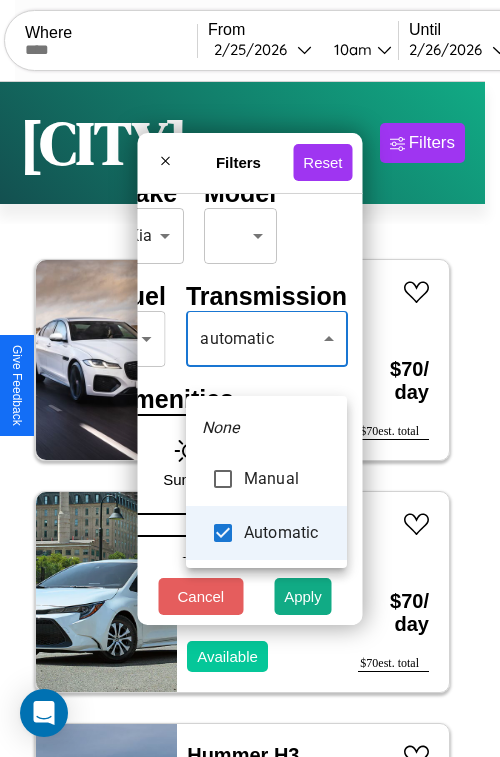 click at bounding box center [250, 378] 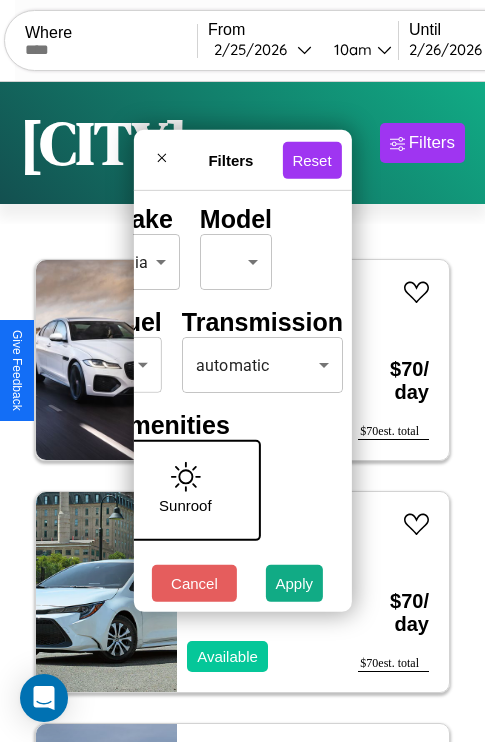 click on "Apply" at bounding box center (295, 583) 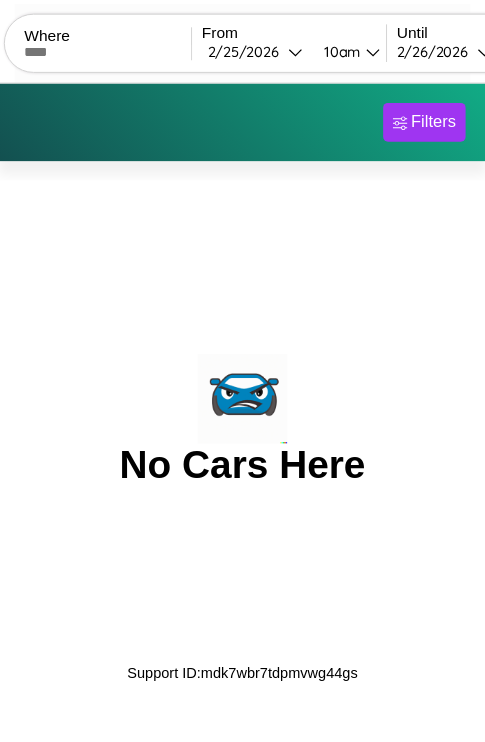 scroll, scrollTop: 0, scrollLeft: 0, axis: both 